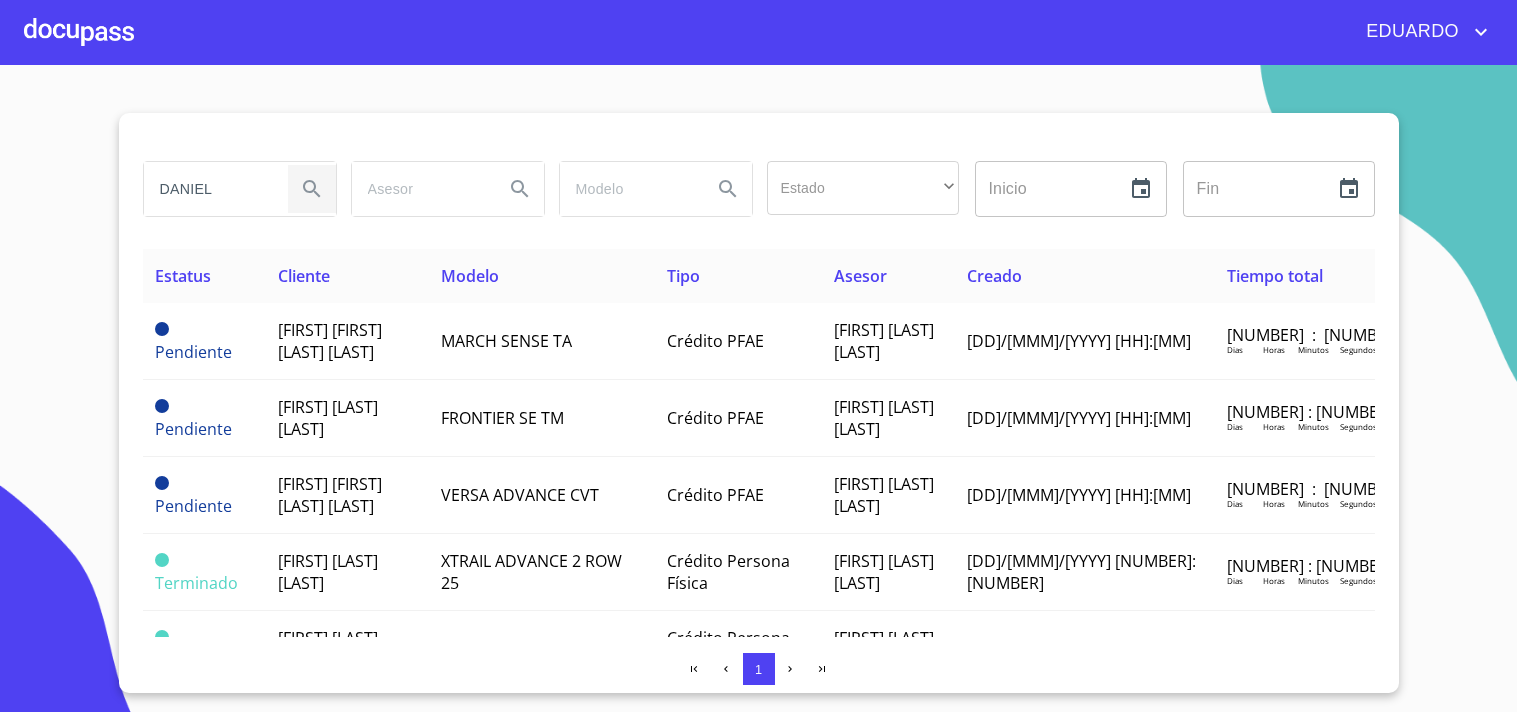 scroll, scrollTop: 0, scrollLeft: 0, axis: both 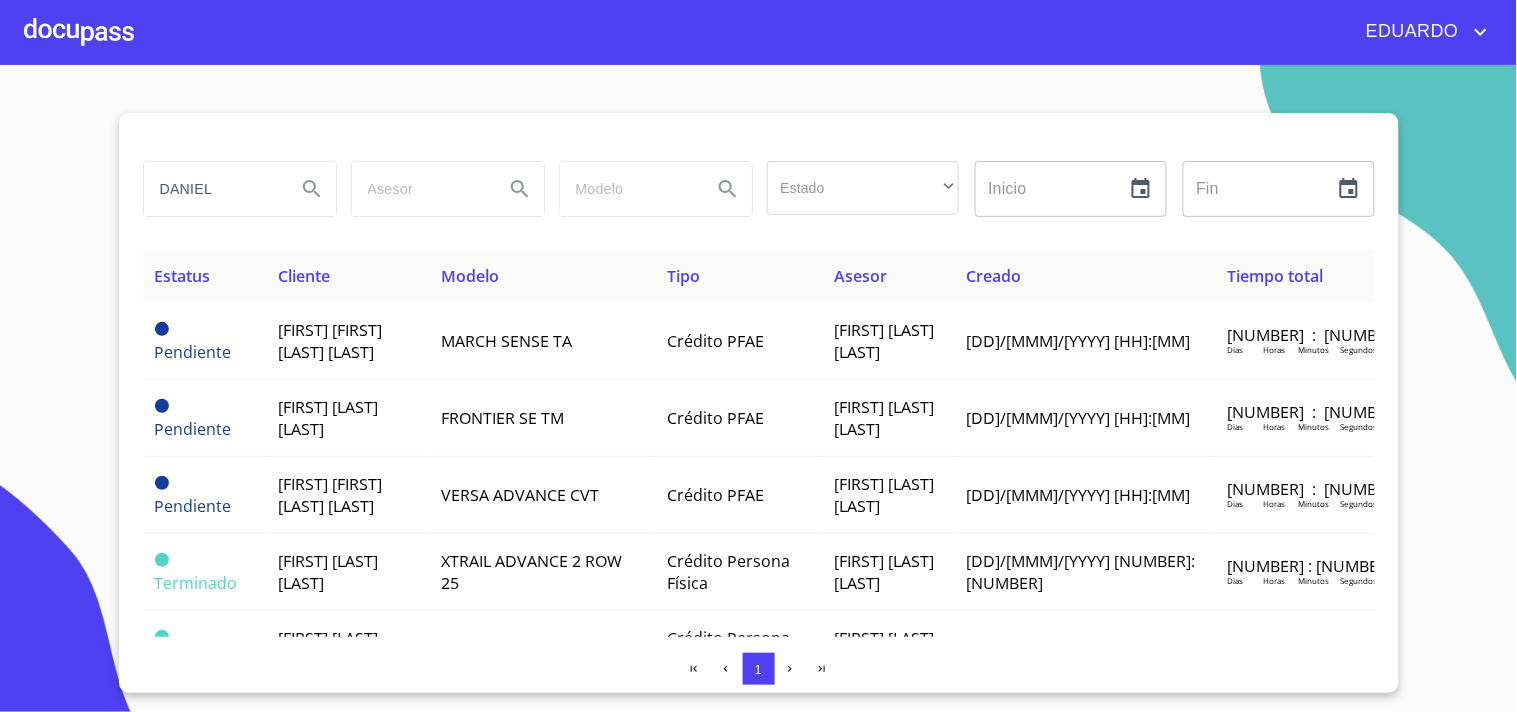 click on "DANIEL" at bounding box center (212, 189) 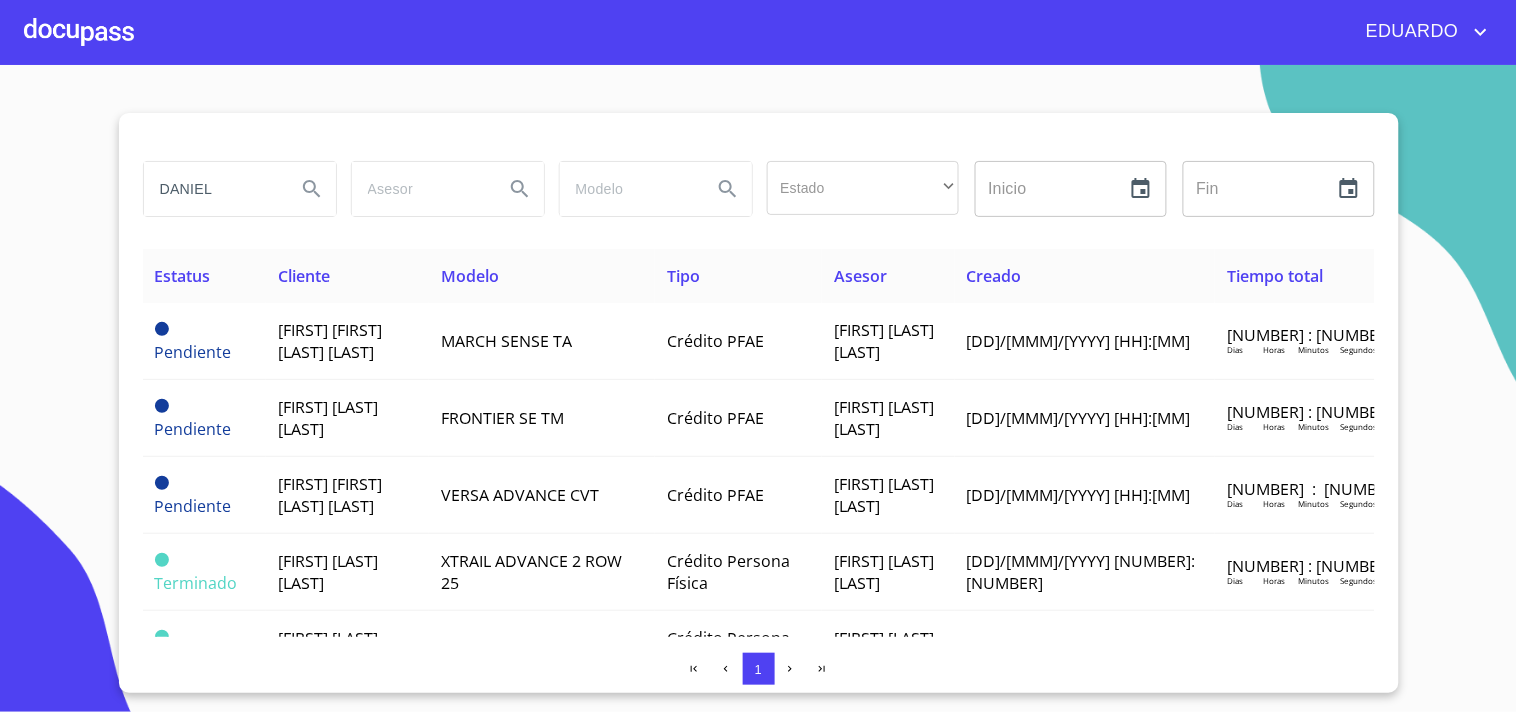 type on "DANIEL" 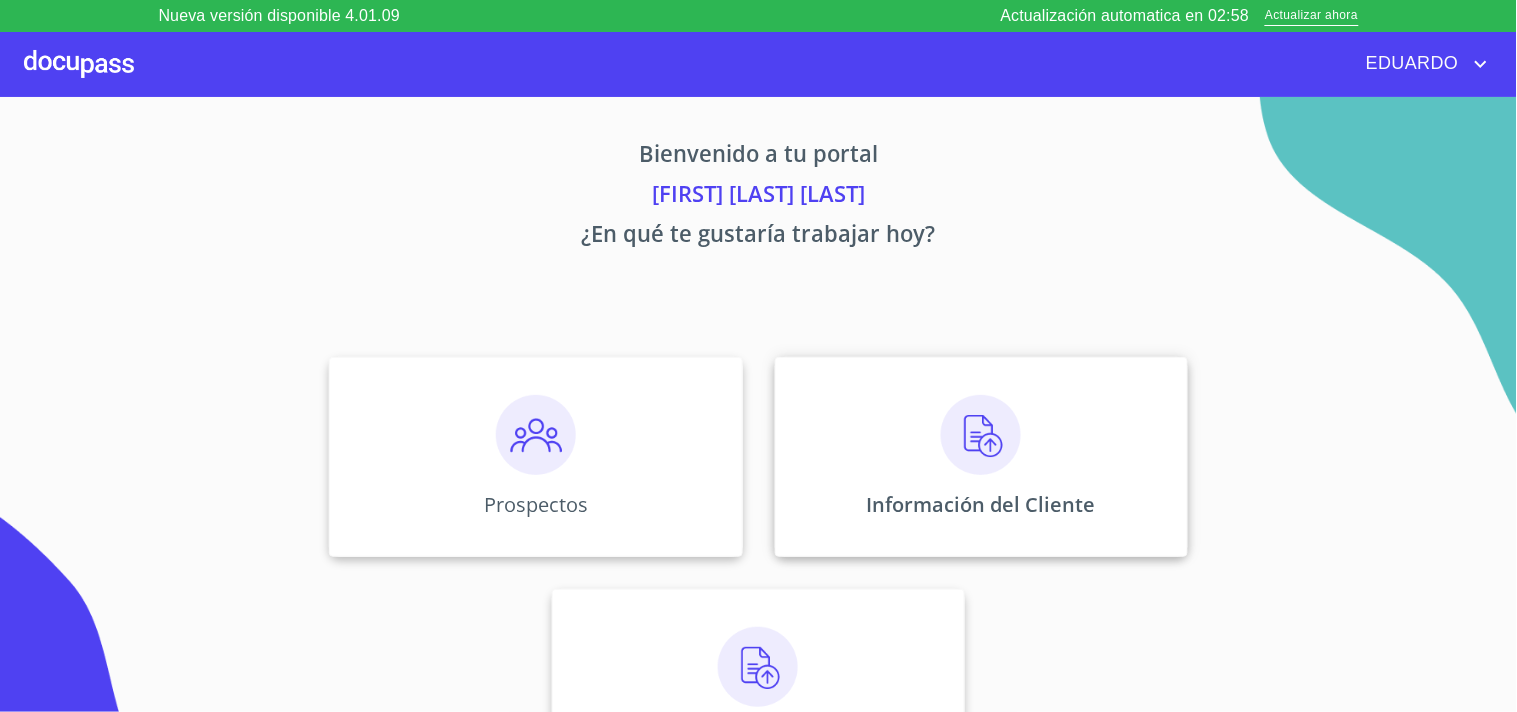 click on "Información del Cliente" at bounding box center (535, 457) 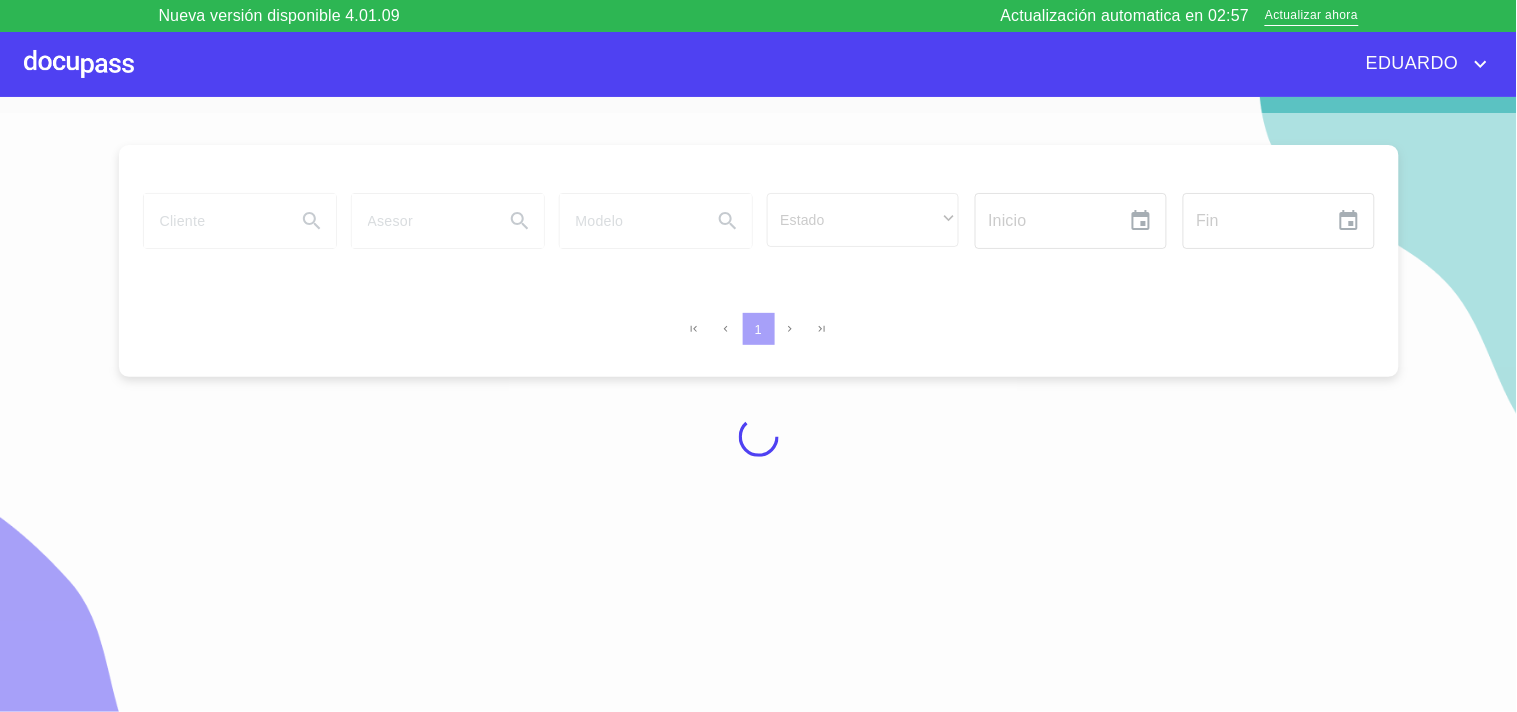 click at bounding box center [79, 64] 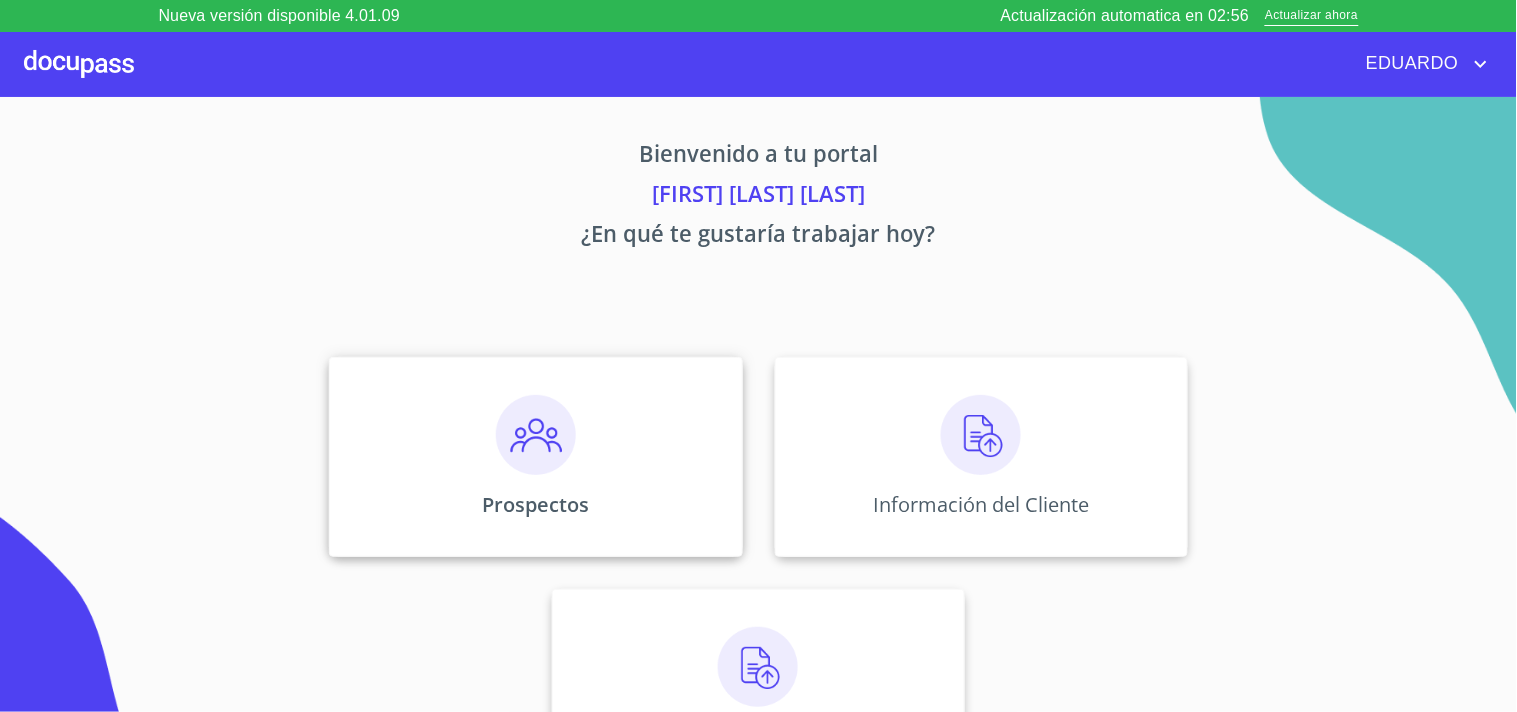 click on "Prospectos" at bounding box center (535, 457) 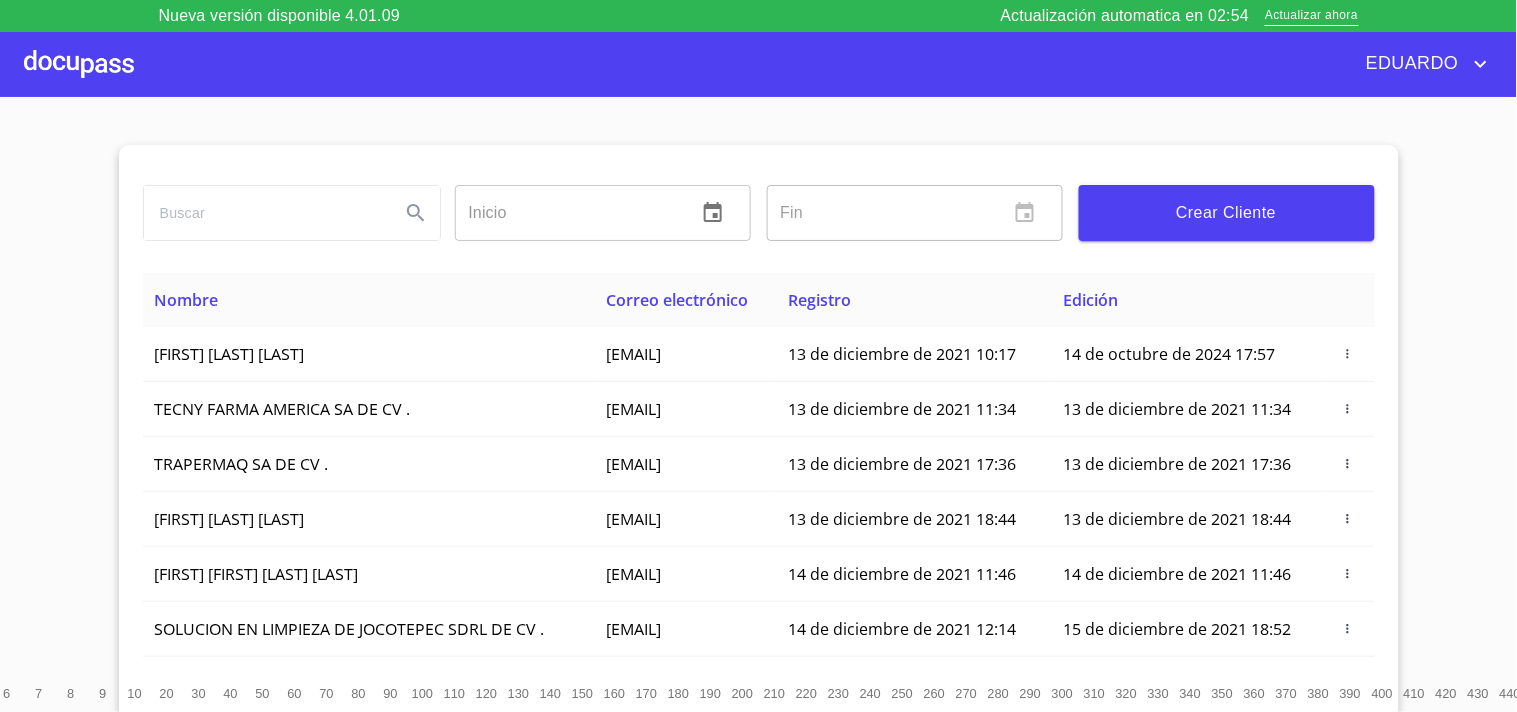 click at bounding box center [79, 64] 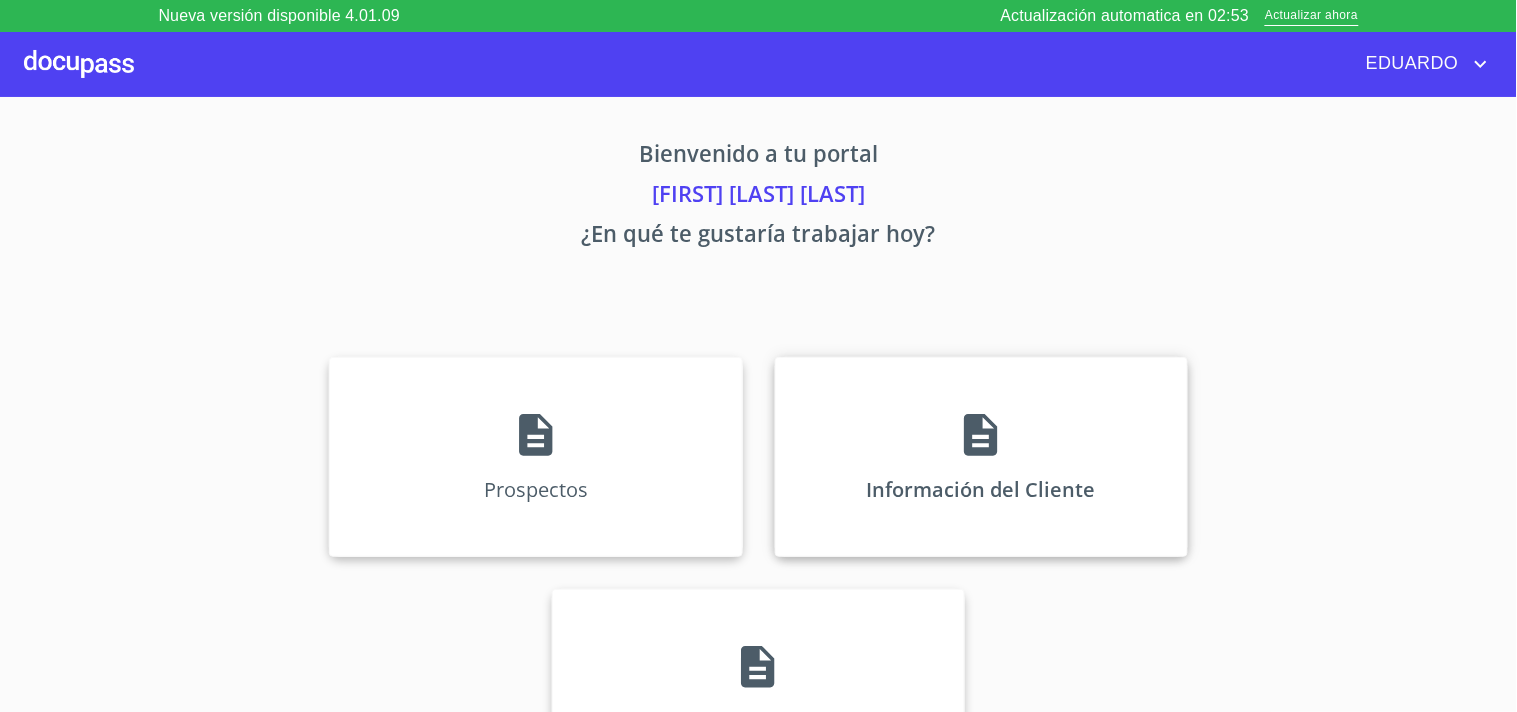 click on "Información del Cliente" at bounding box center (536, 489) 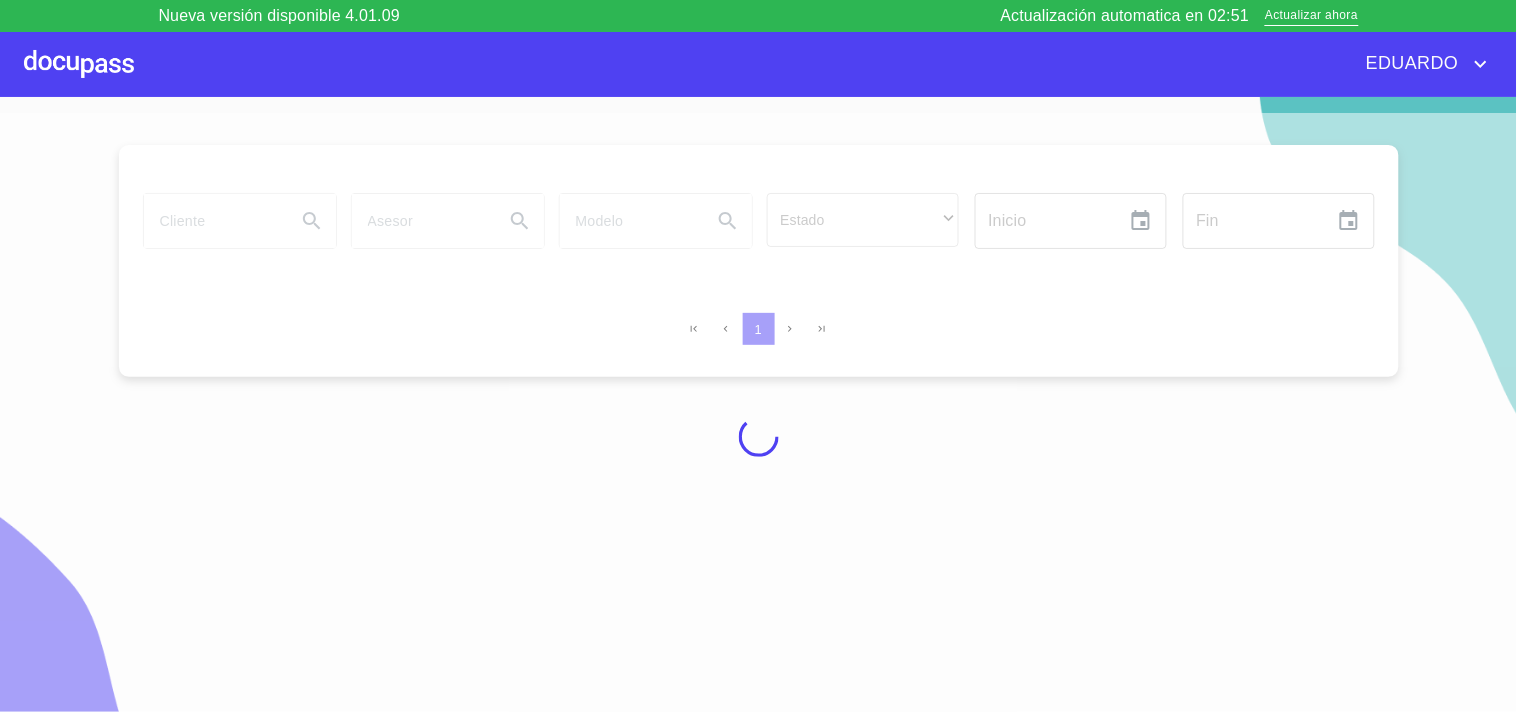 click at bounding box center [758, 436] 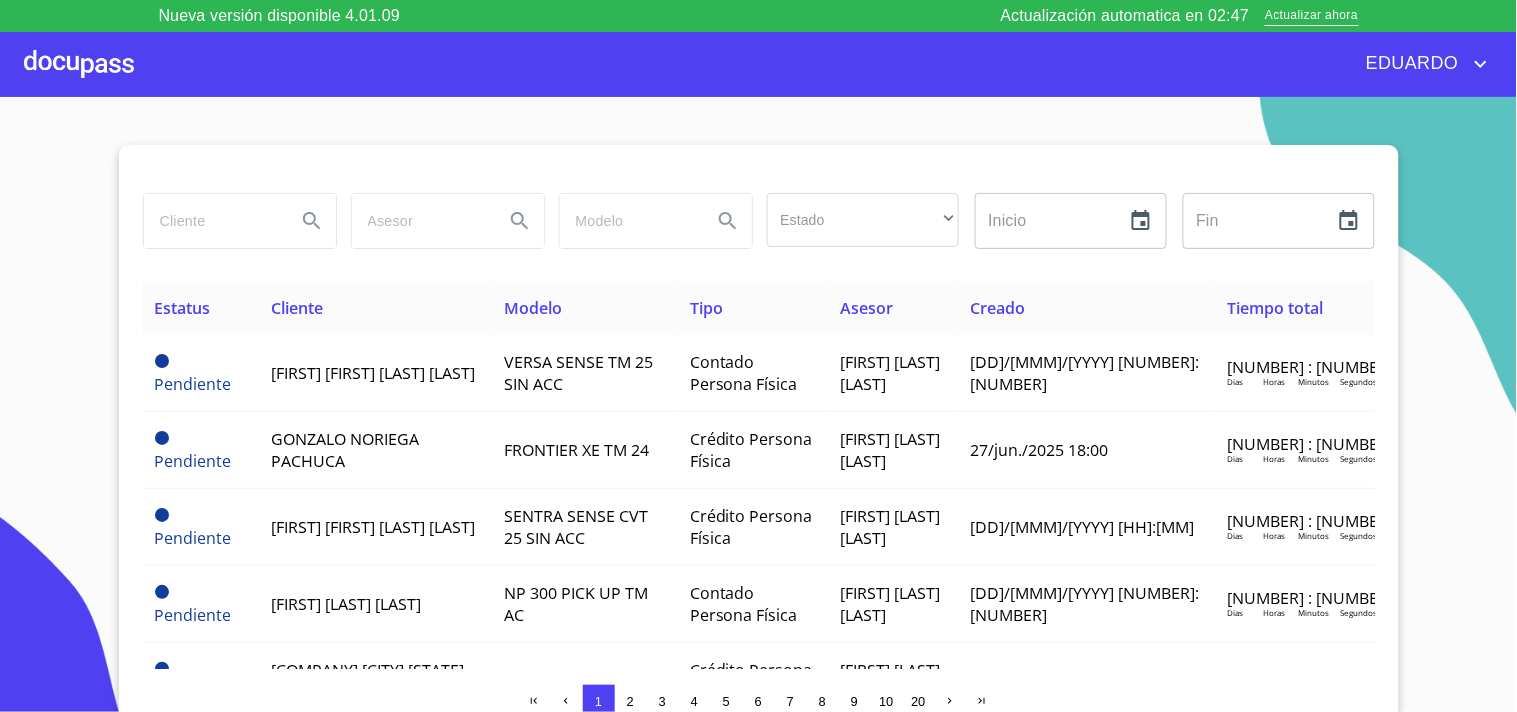 click at bounding box center (212, 221) 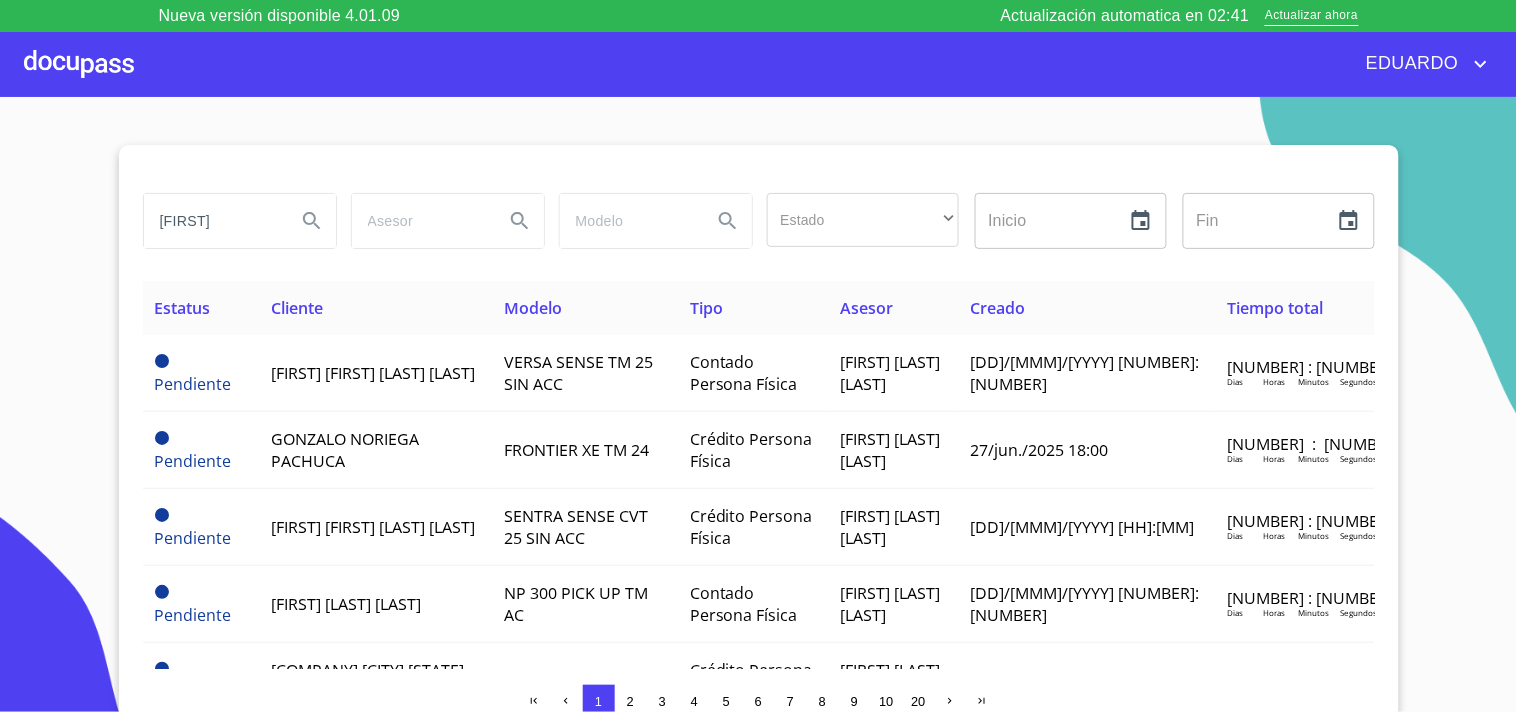 type on "[FIRST]" 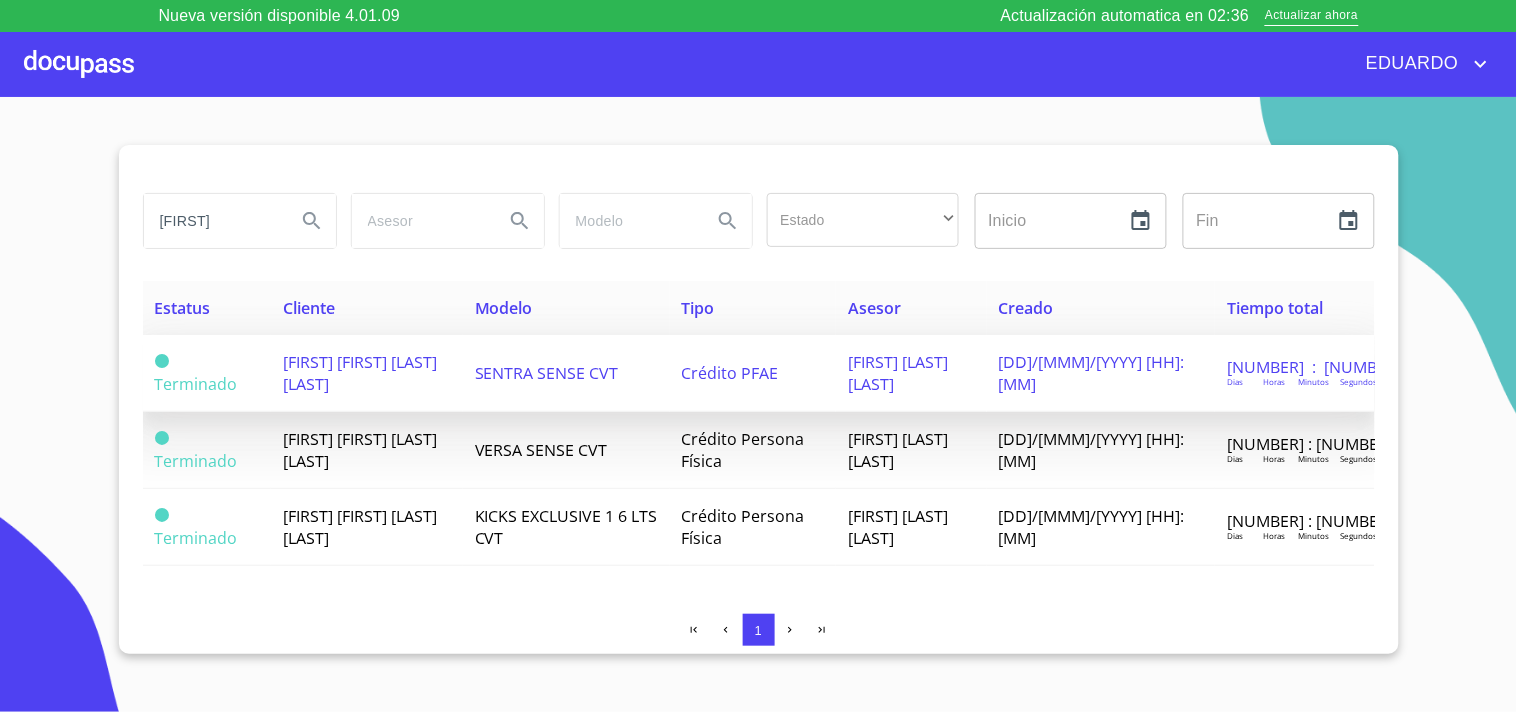 click on "[FIRST] [FIRST] [LAST] [LAST]" at bounding box center [196, 373] 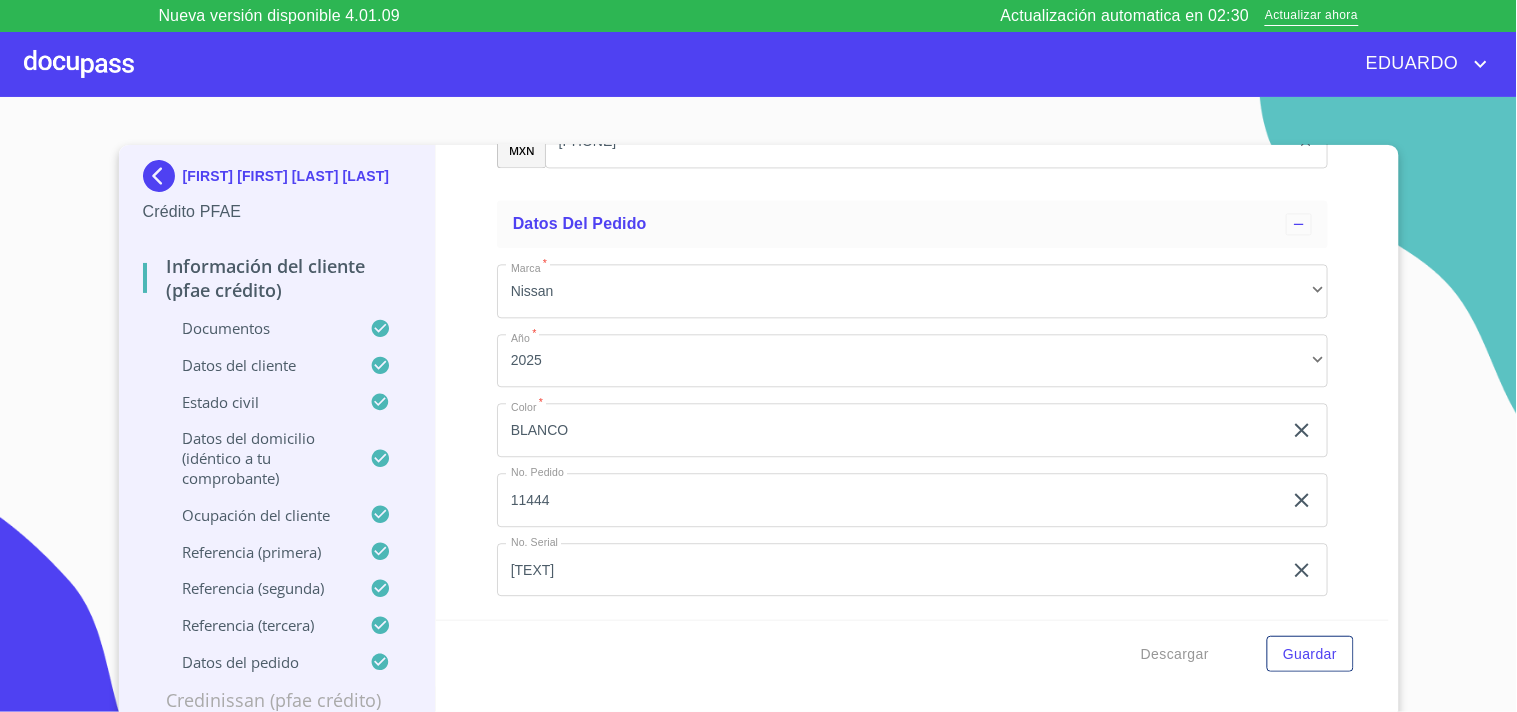 scroll, scrollTop: 10430, scrollLeft: 0, axis: vertical 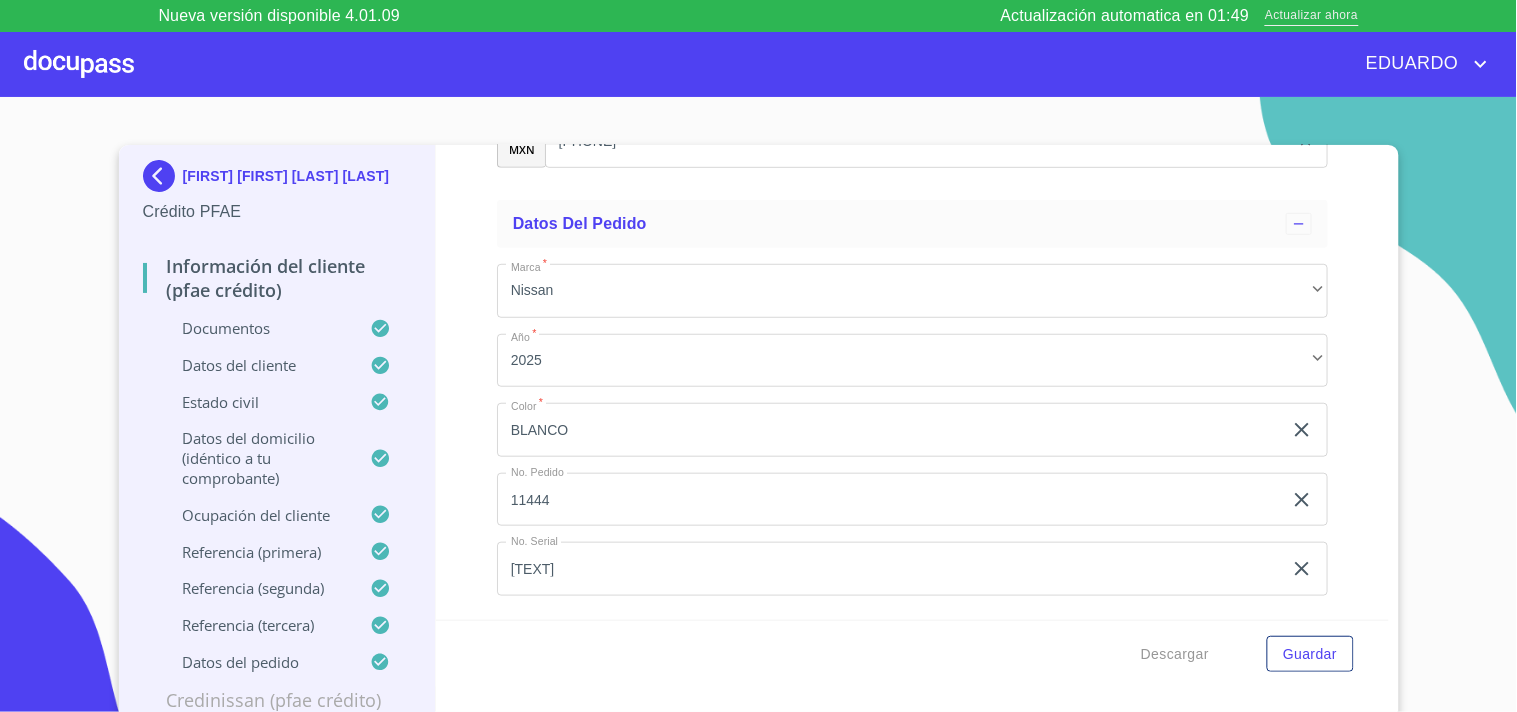 click on "Actualizar ahora" at bounding box center (1311, 16) 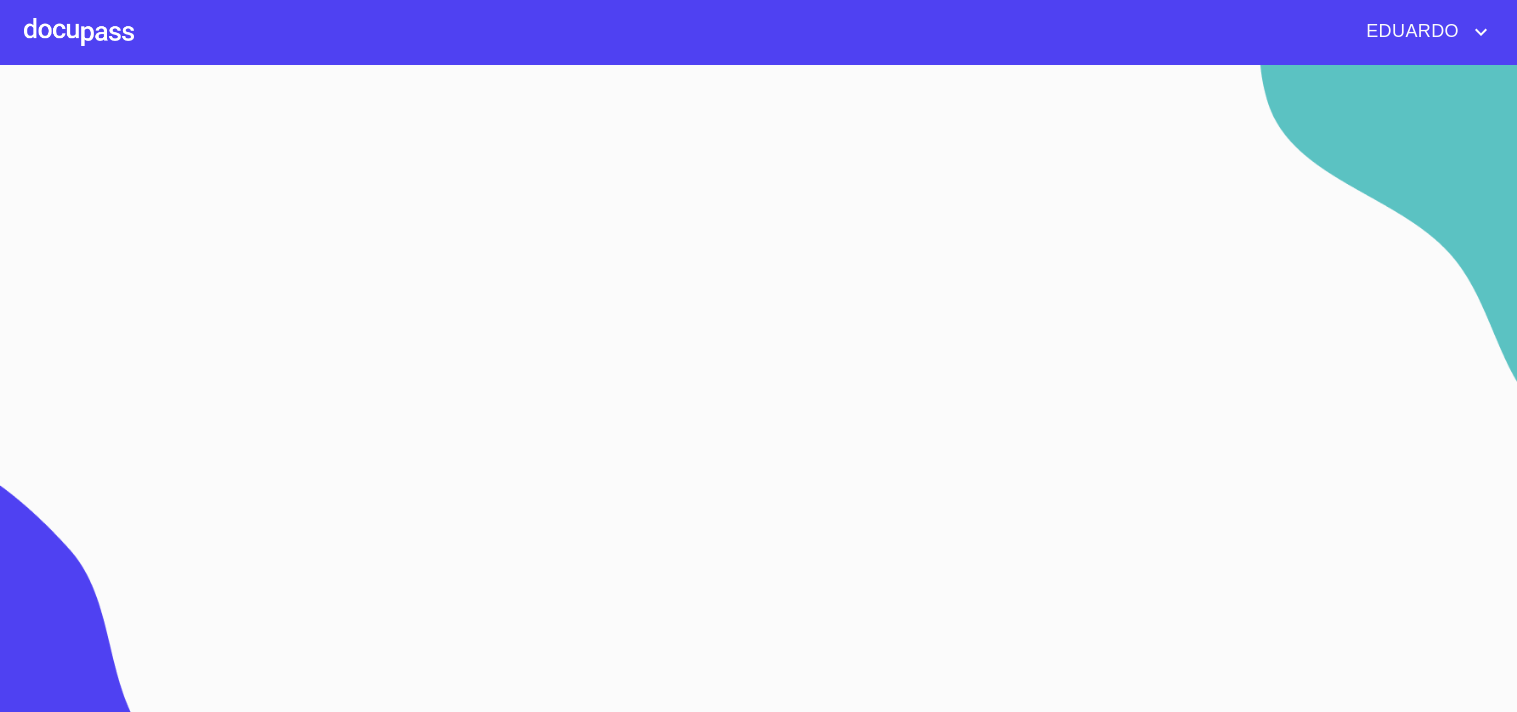 scroll, scrollTop: 0, scrollLeft: 0, axis: both 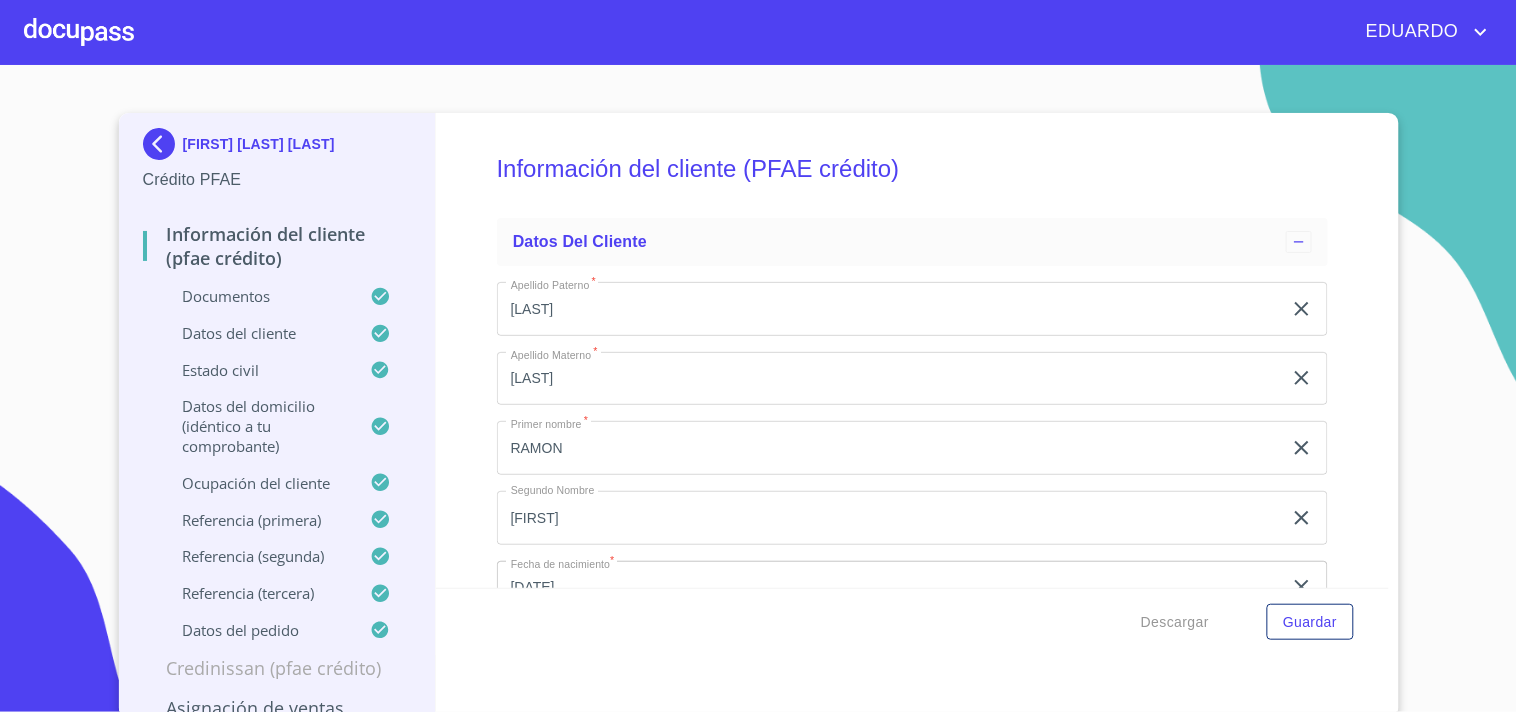 click at bounding box center [79, 32] 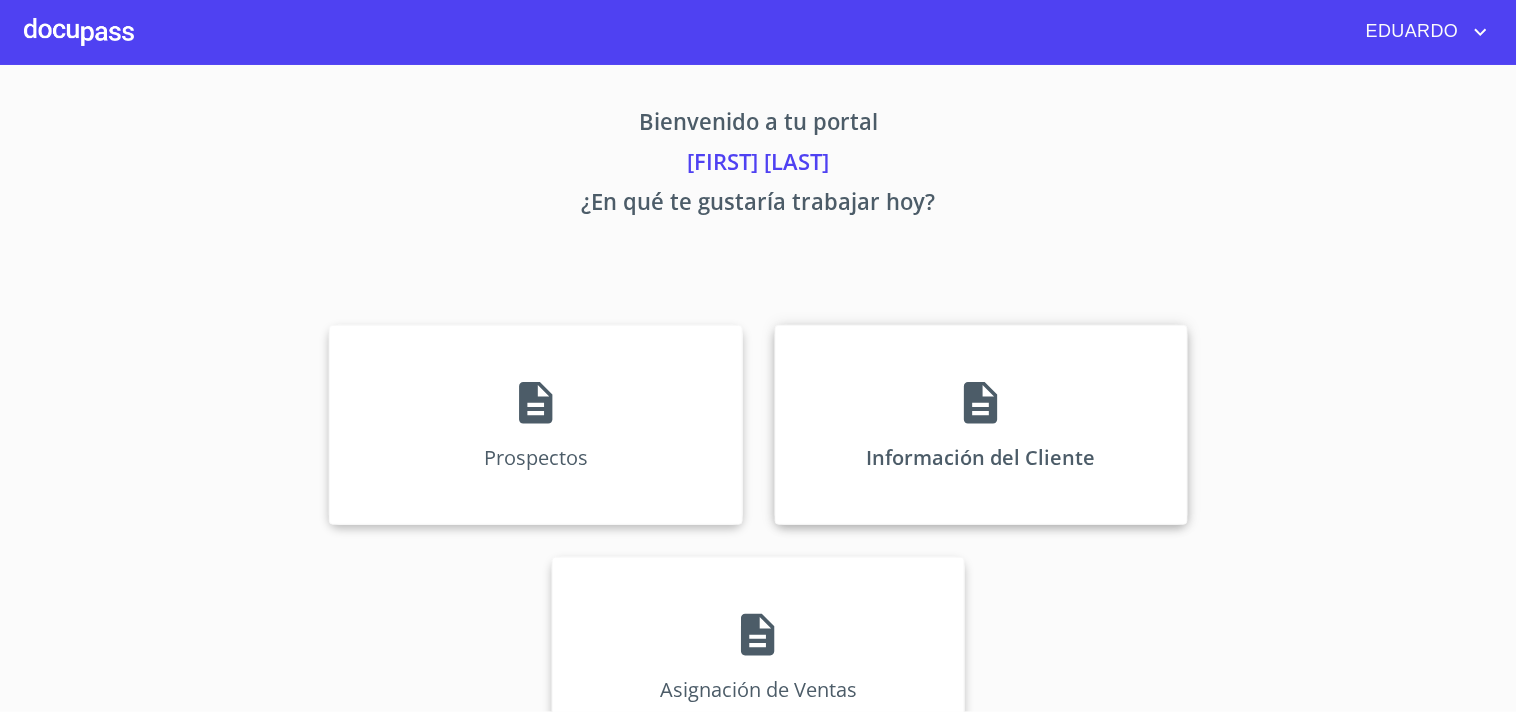 click at bounding box center (535, 403) 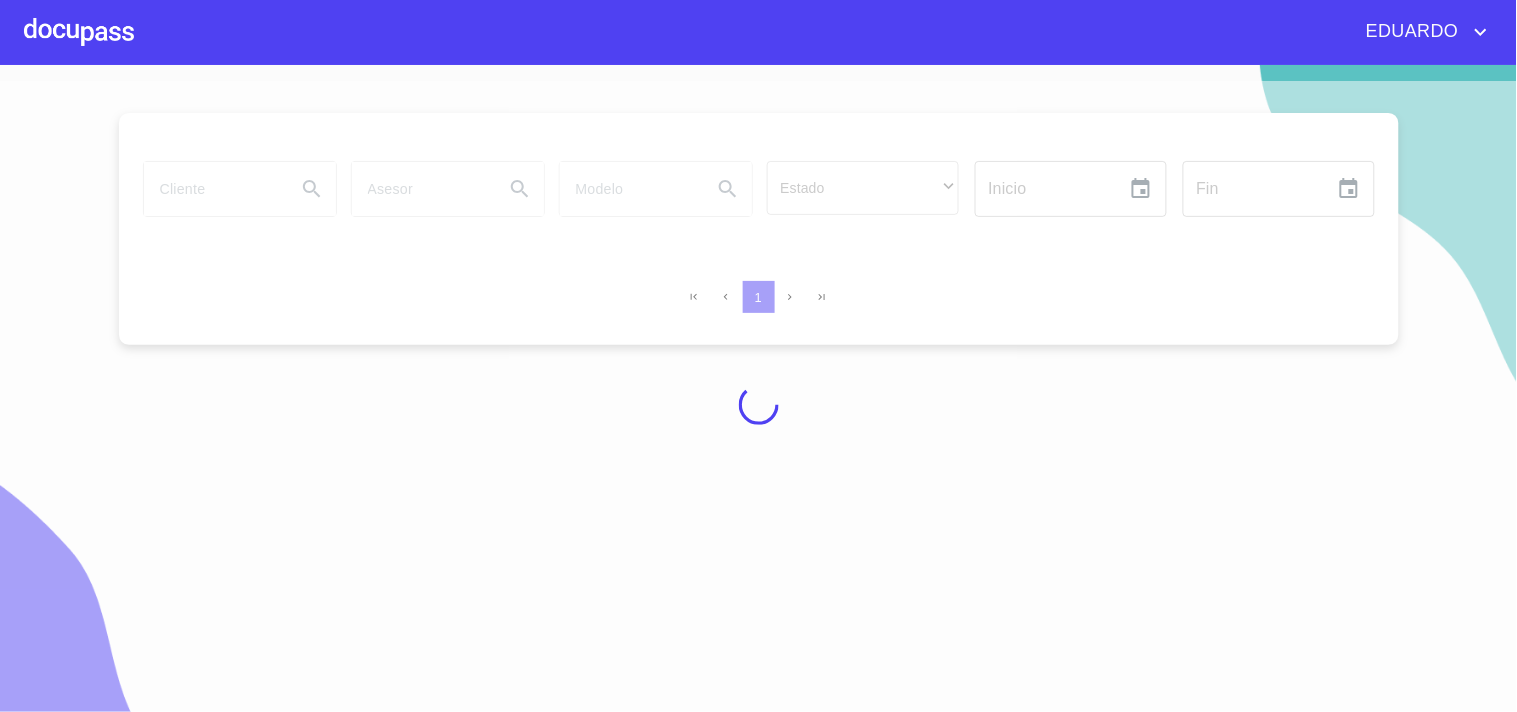 click at bounding box center (758, 404) 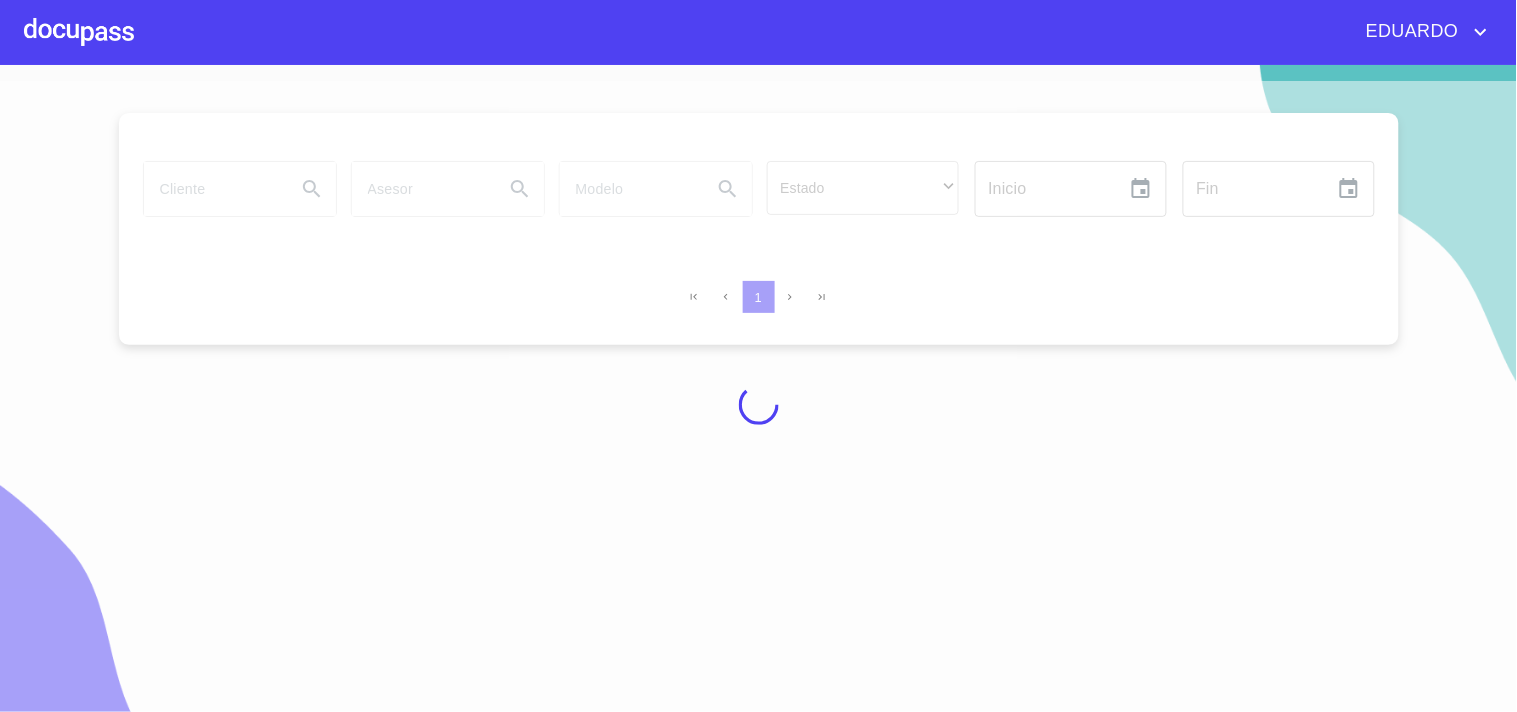 click at bounding box center [758, 404] 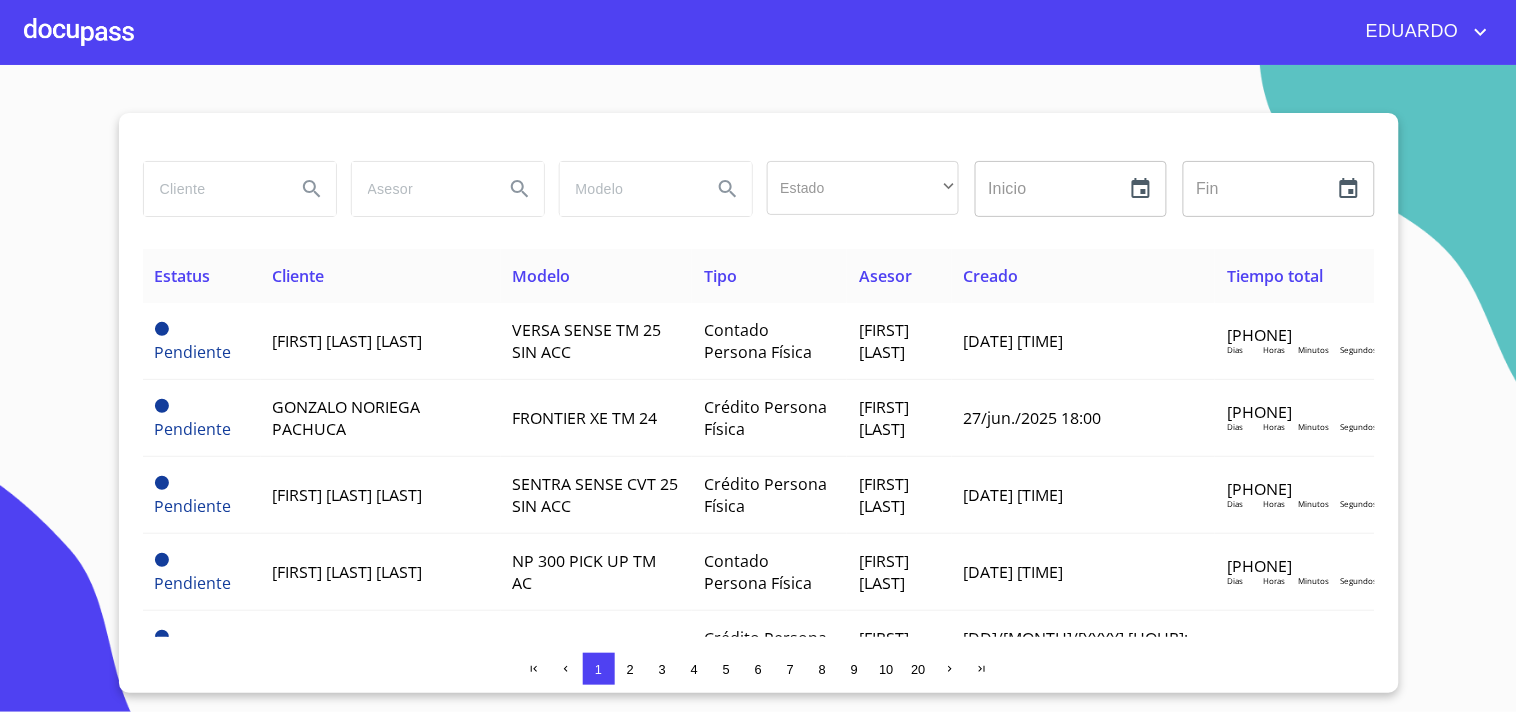 click at bounding box center [212, 189] 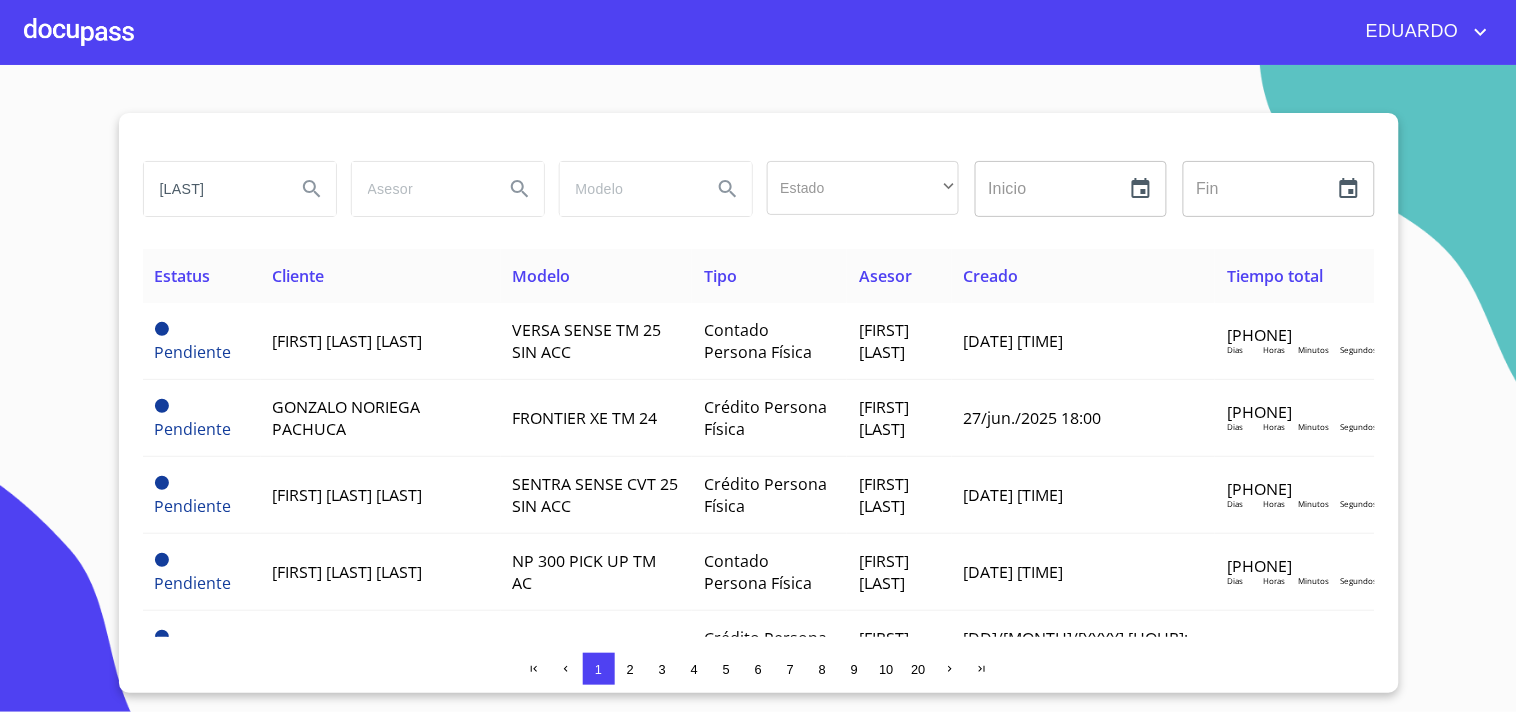 type on "[LAST]" 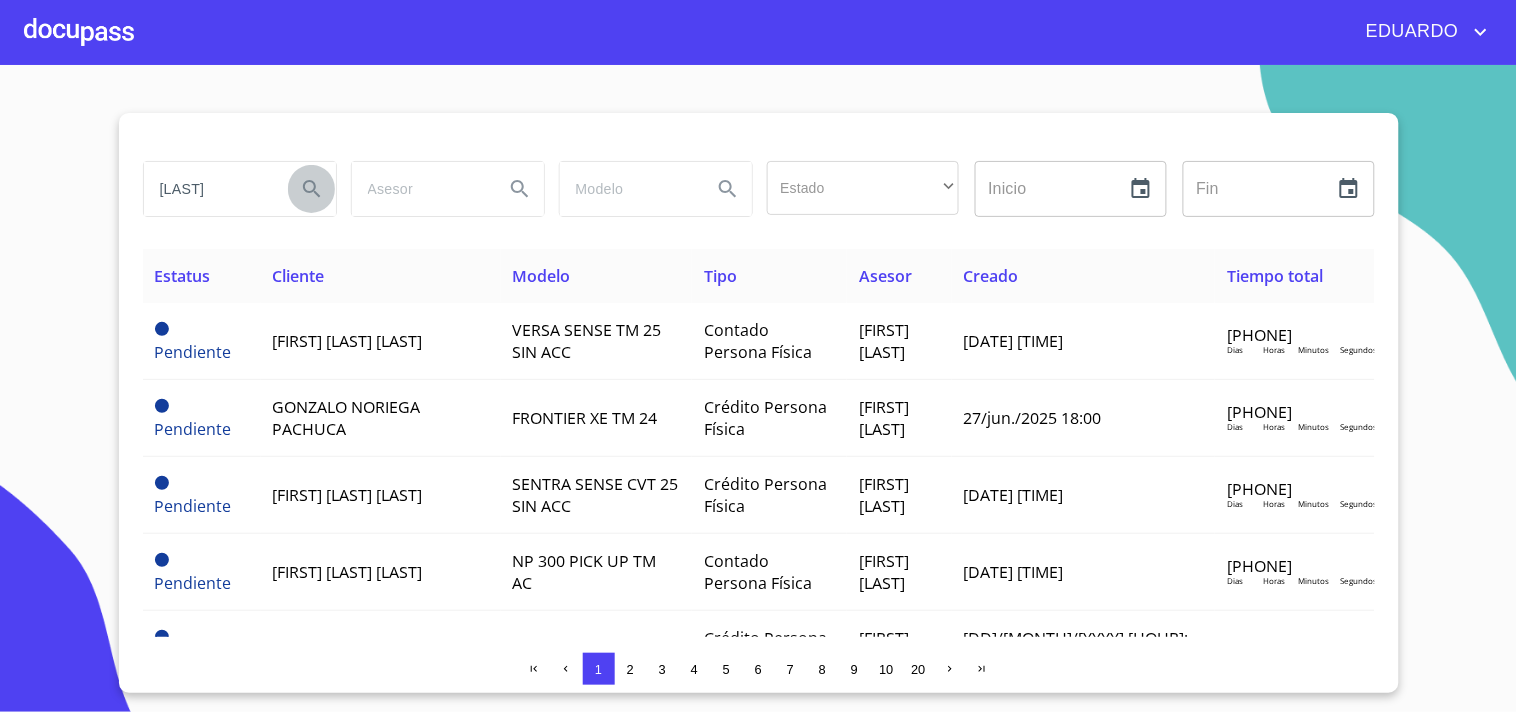 click at bounding box center (312, 189) 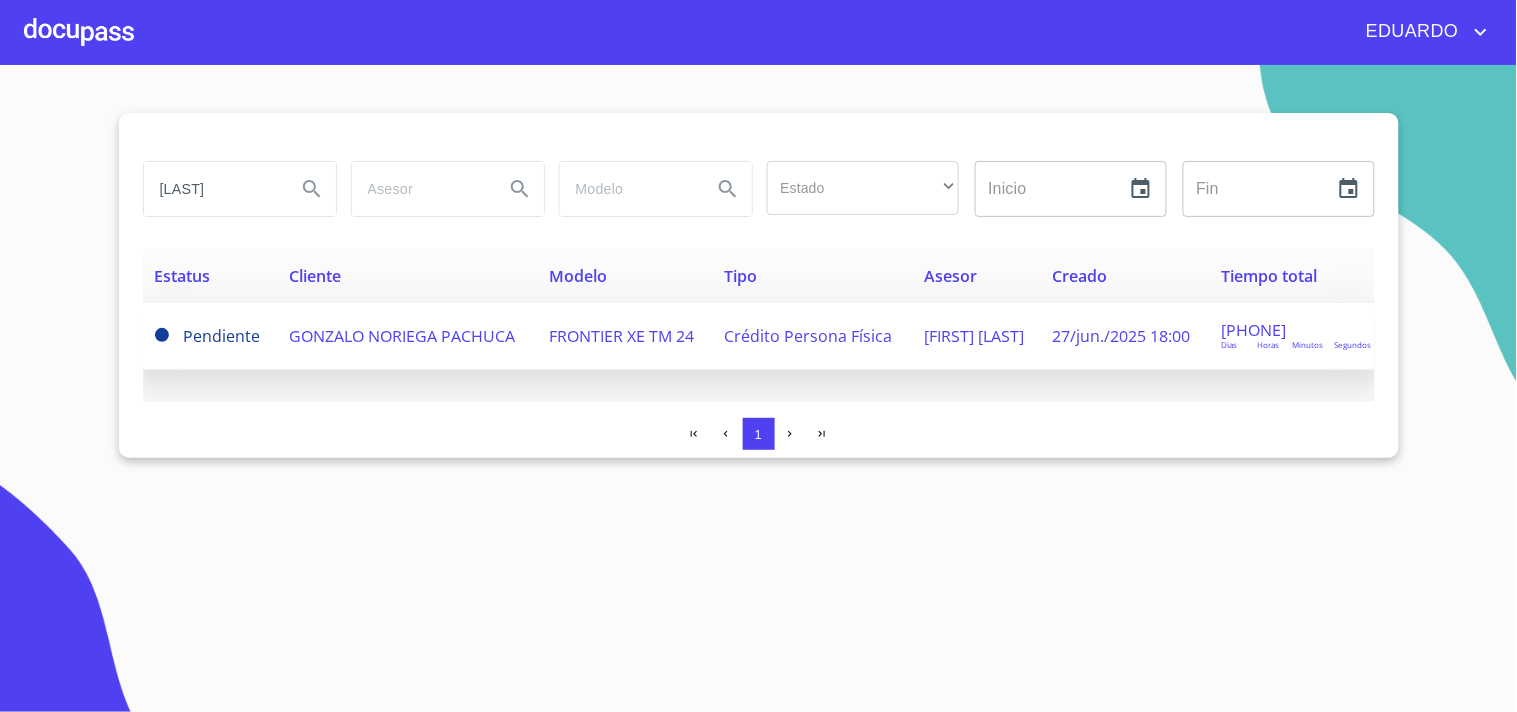click on "GONZALO  NORIEGA  PACHUCA" at bounding box center [208, 336] 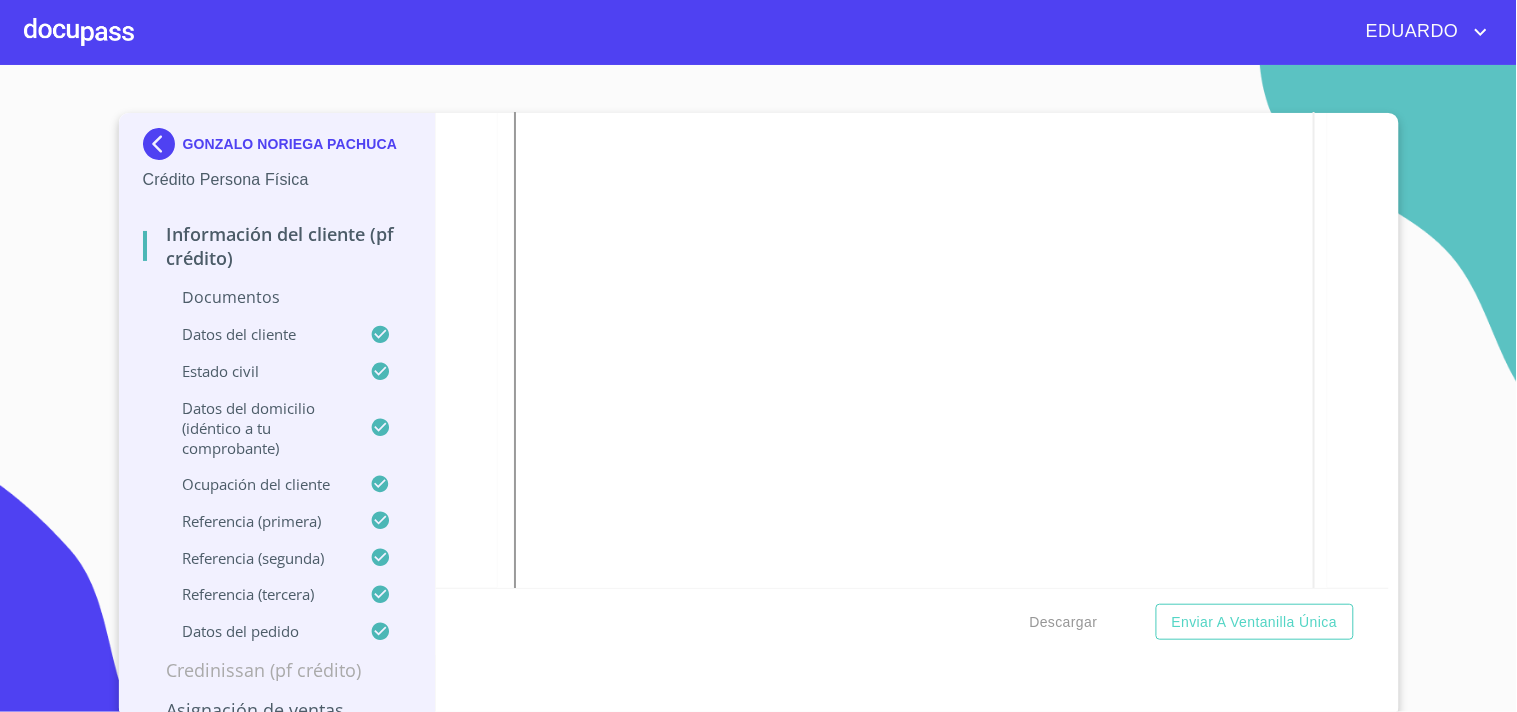 scroll, scrollTop: 875, scrollLeft: 0, axis: vertical 